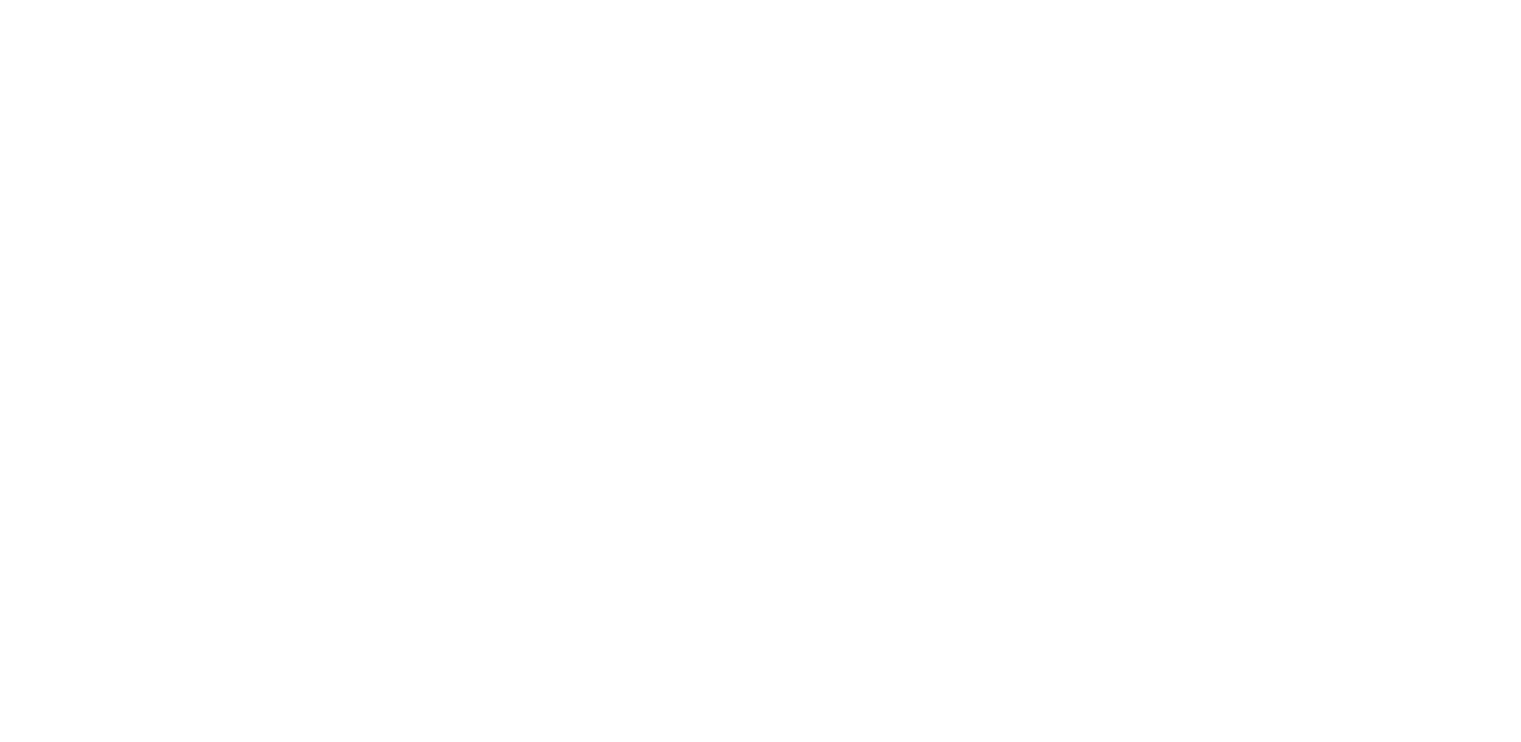 scroll, scrollTop: 0, scrollLeft: 0, axis: both 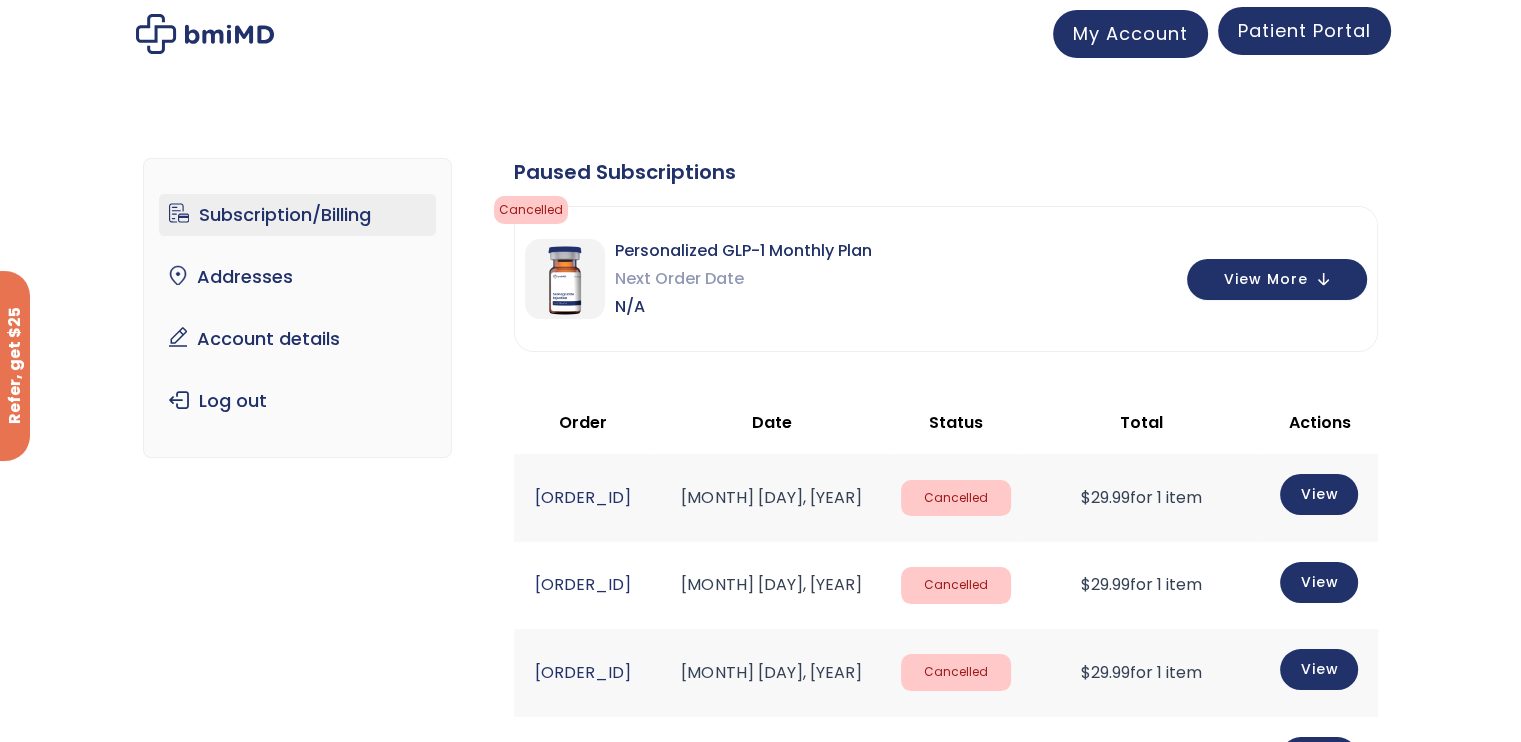 click on "Patient Portal" at bounding box center (1304, 31) 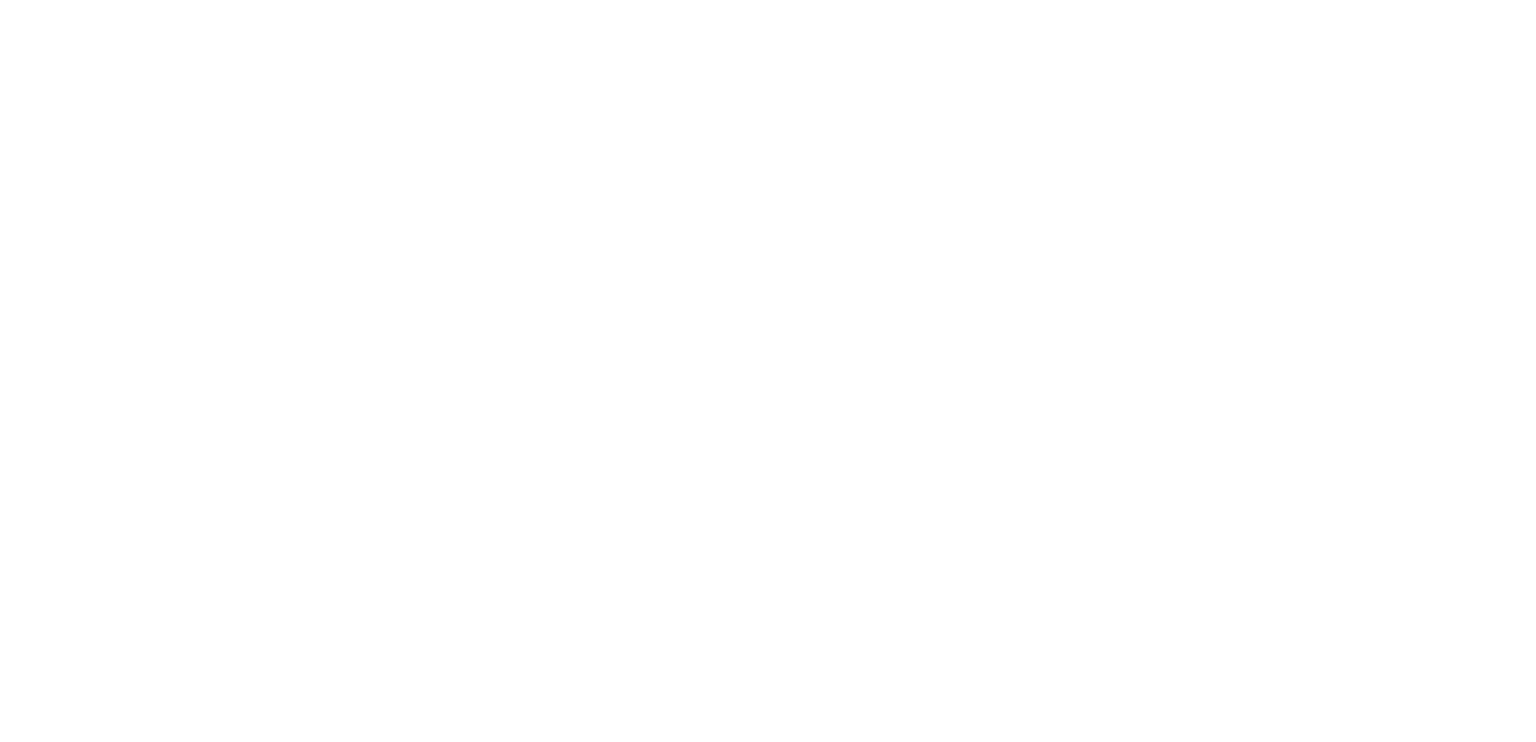 scroll, scrollTop: 0, scrollLeft: 0, axis: both 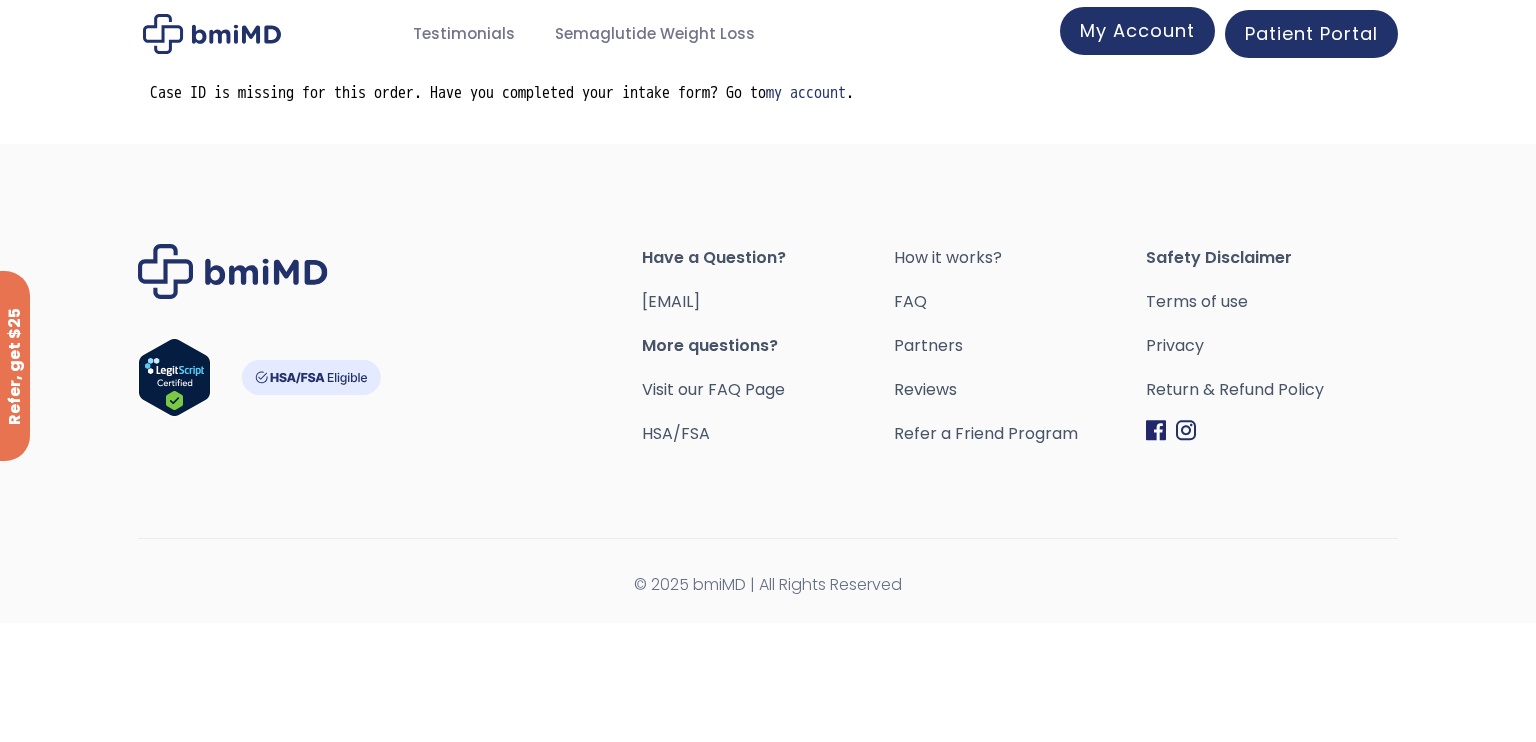 click on "My Account" at bounding box center [1137, 31] 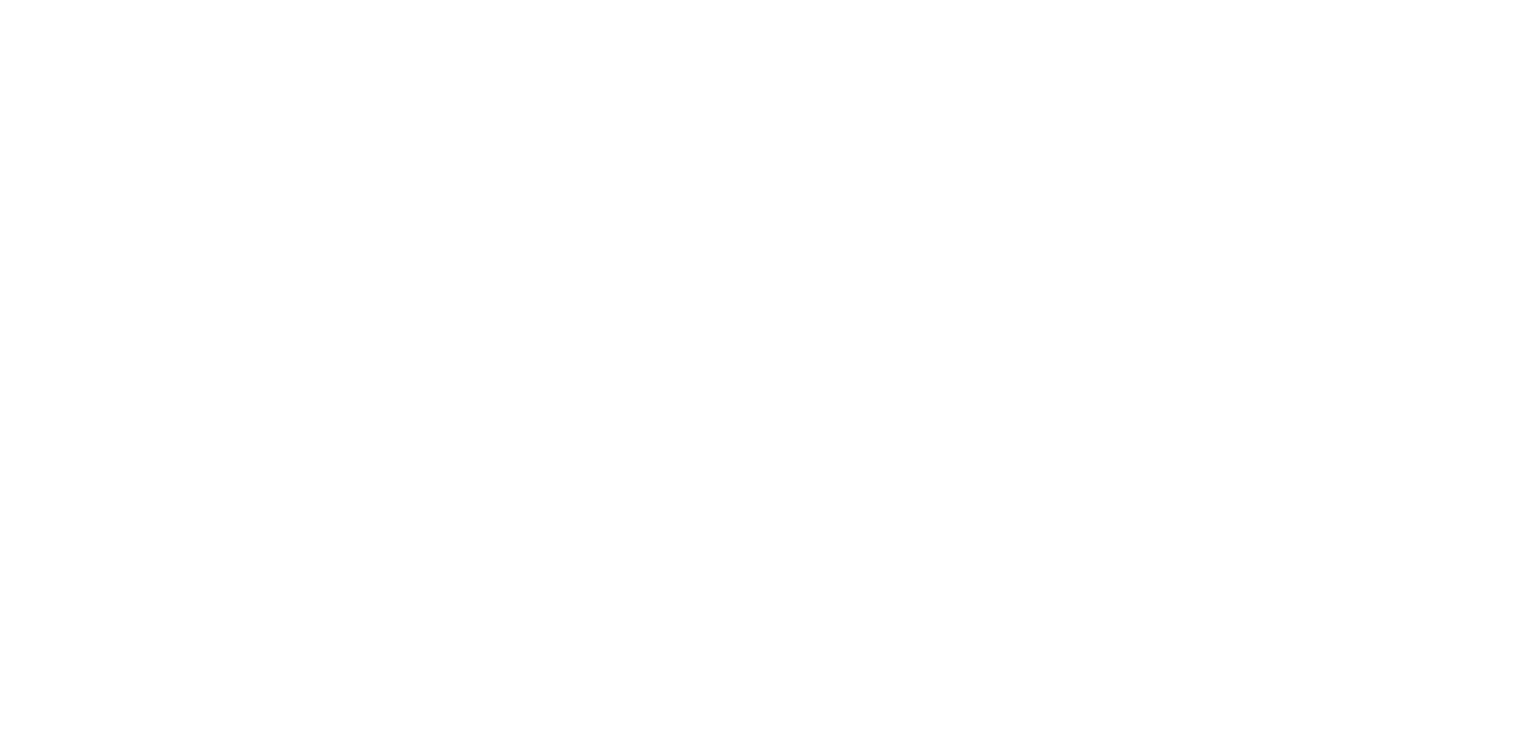 scroll, scrollTop: 0, scrollLeft: 0, axis: both 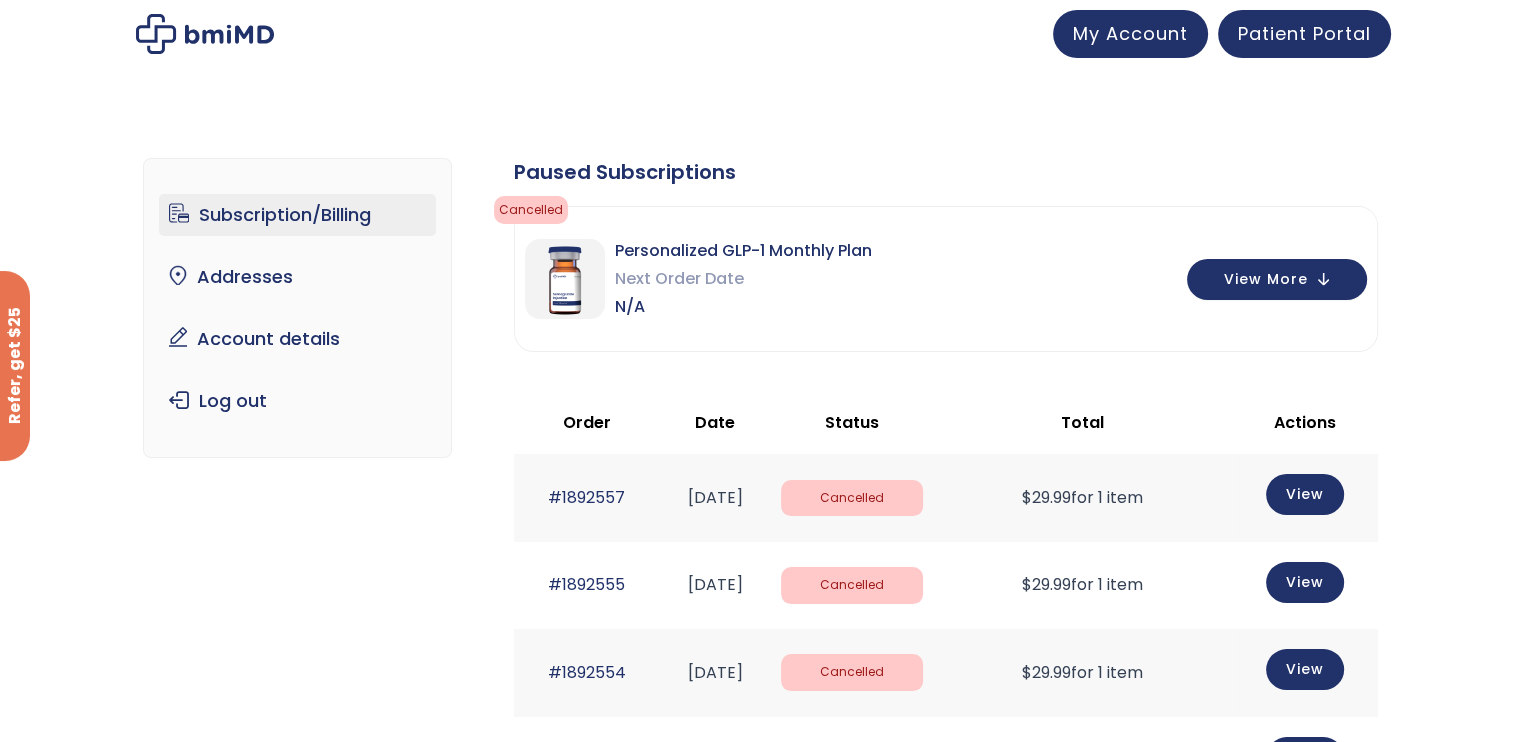 click on "Subscription/Billing" at bounding box center (297, 215) 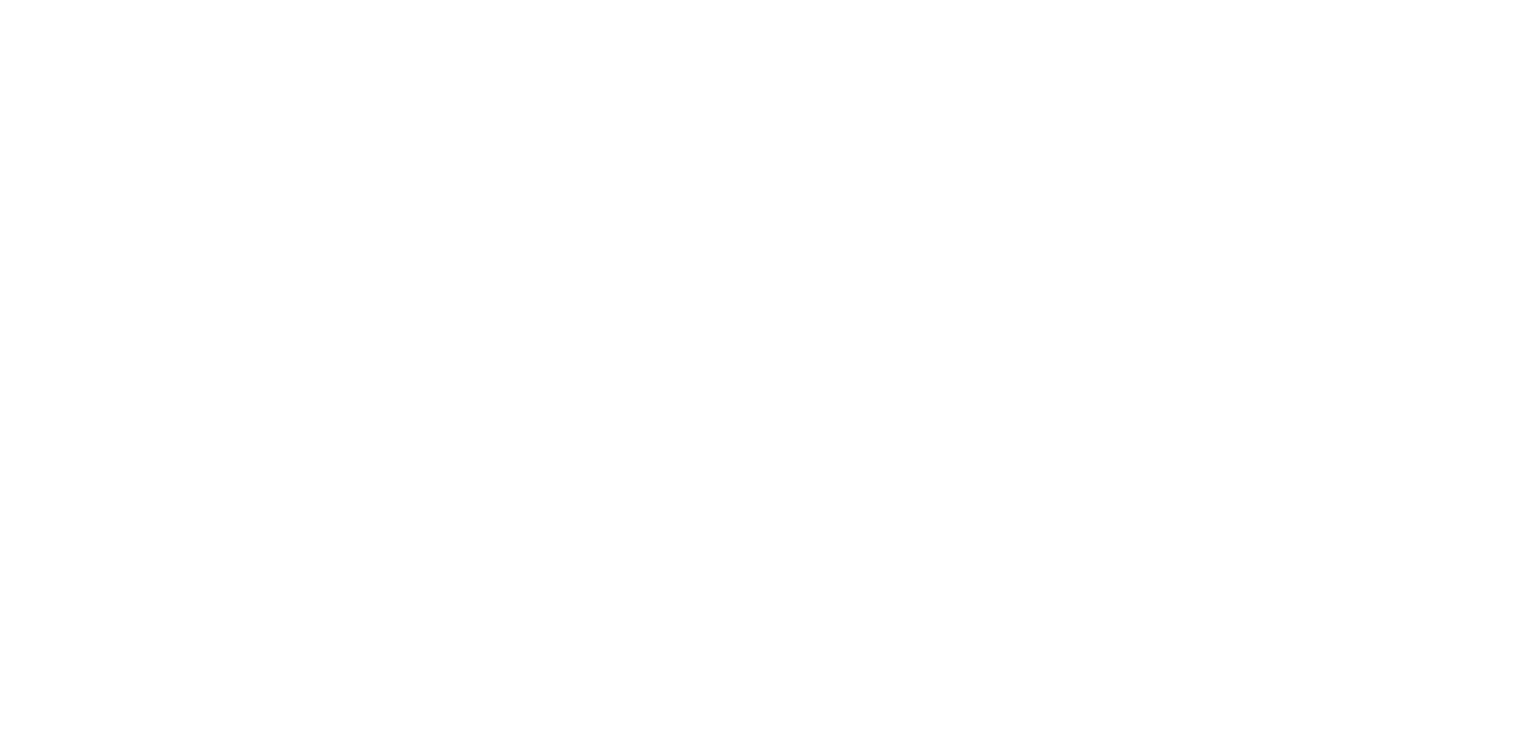scroll, scrollTop: 0, scrollLeft: 0, axis: both 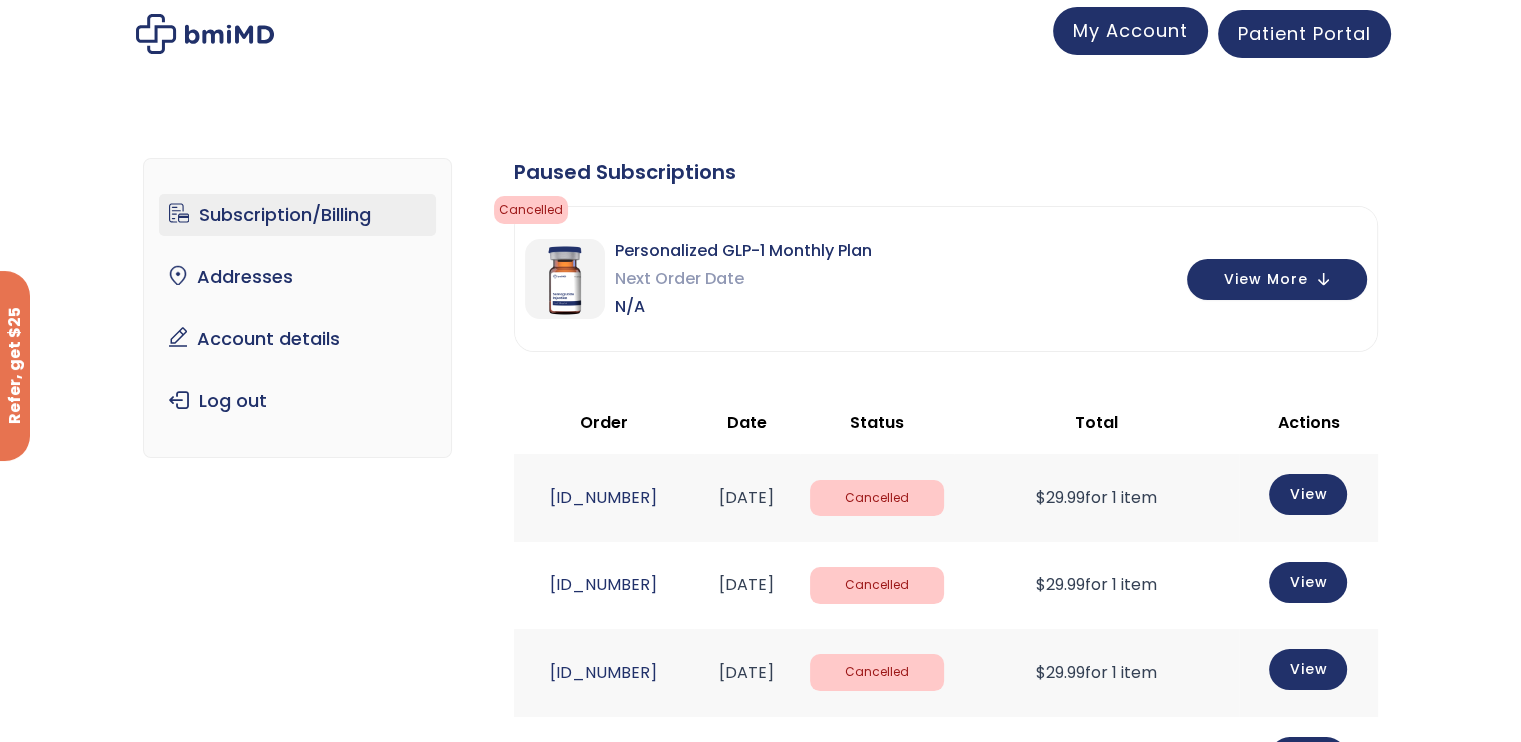 click on "My Account" at bounding box center [1130, 30] 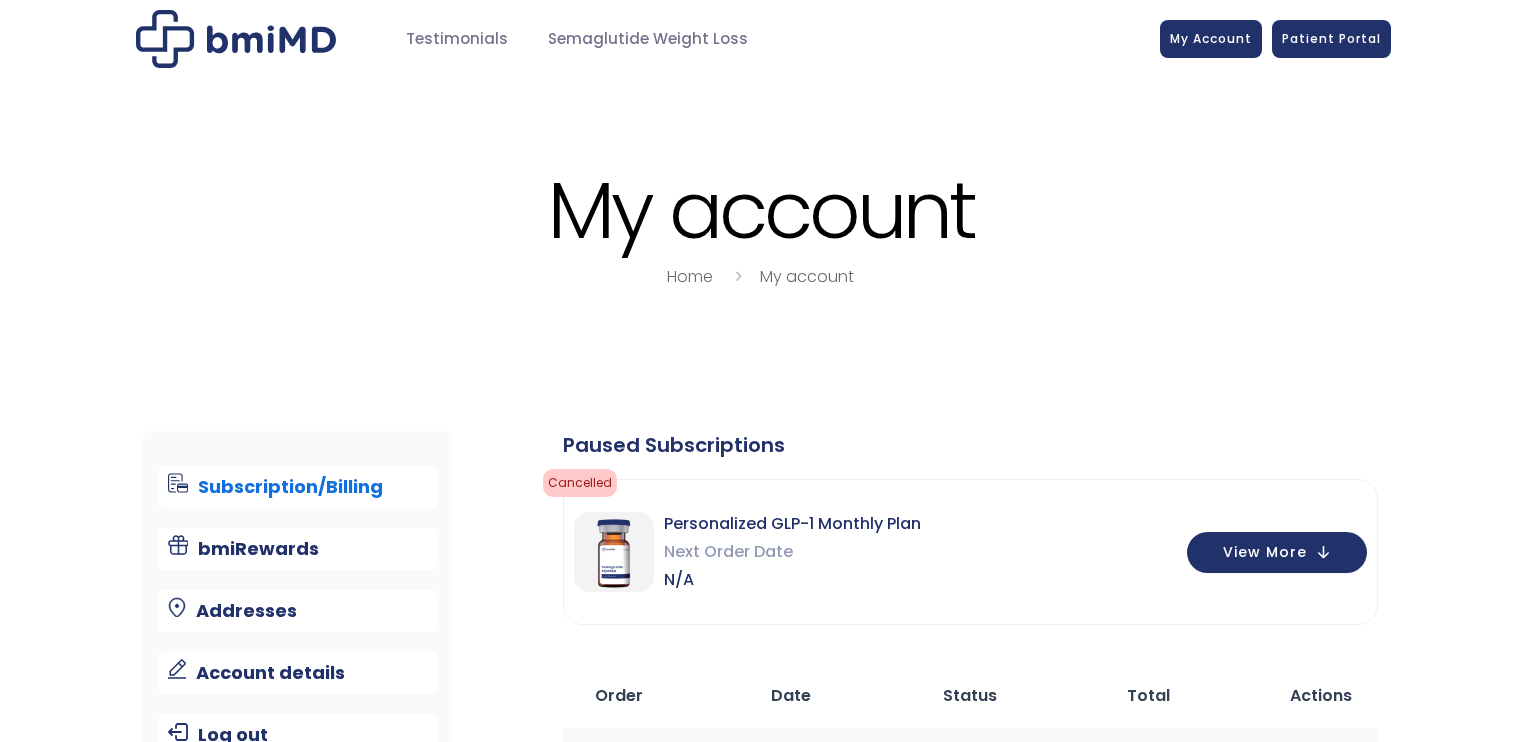 scroll, scrollTop: 0, scrollLeft: 0, axis: both 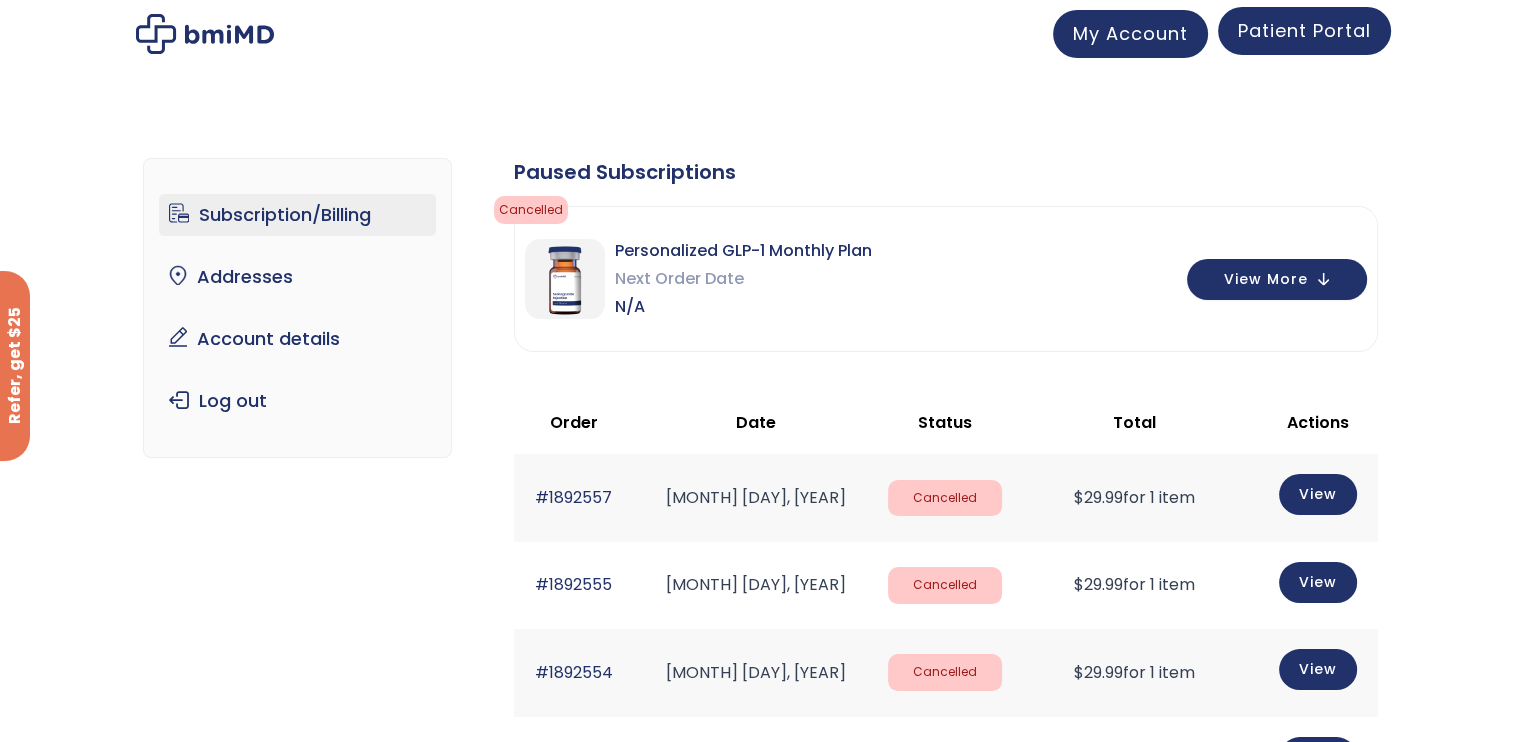 click on "Patient Portal" at bounding box center [1304, 30] 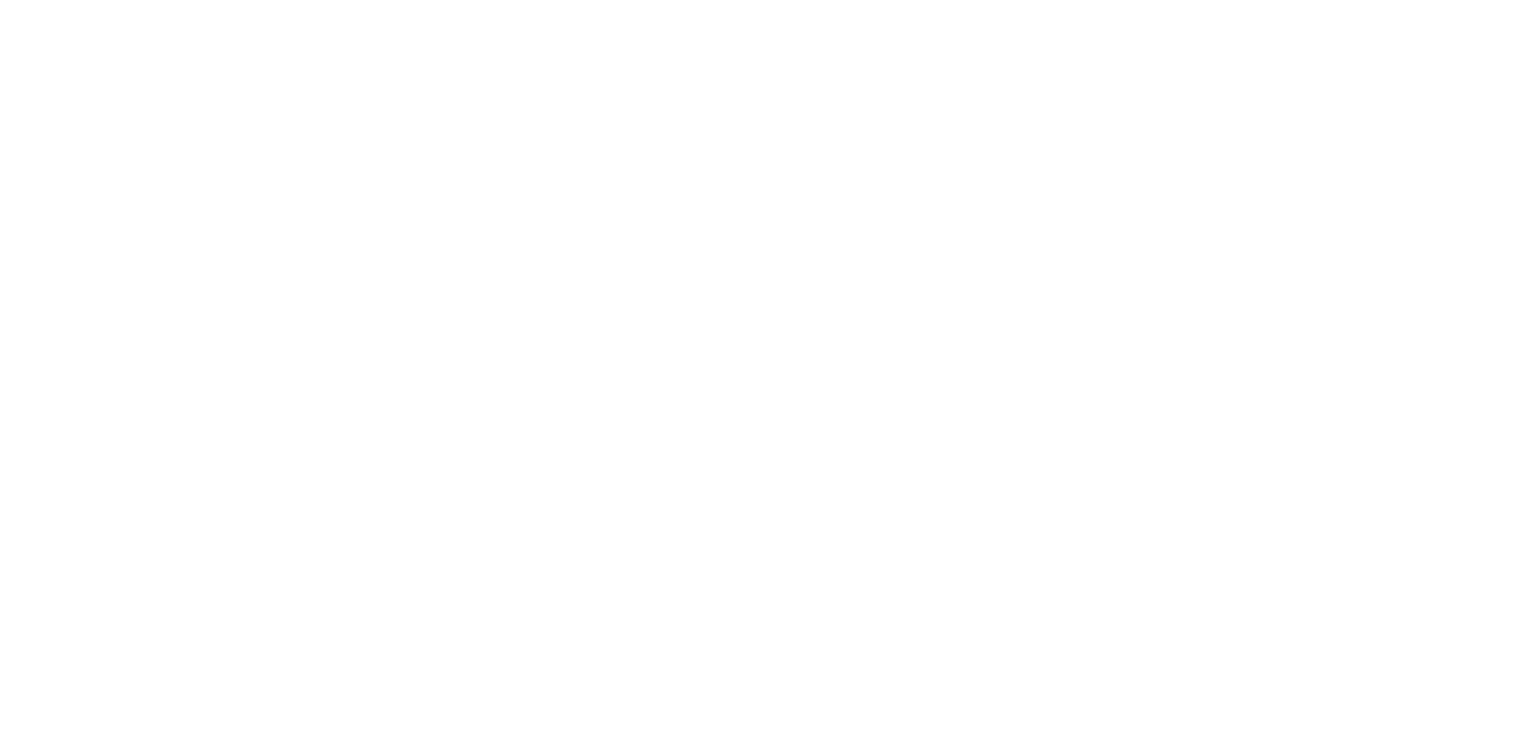 scroll, scrollTop: 0, scrollLeft: 0, axis: both 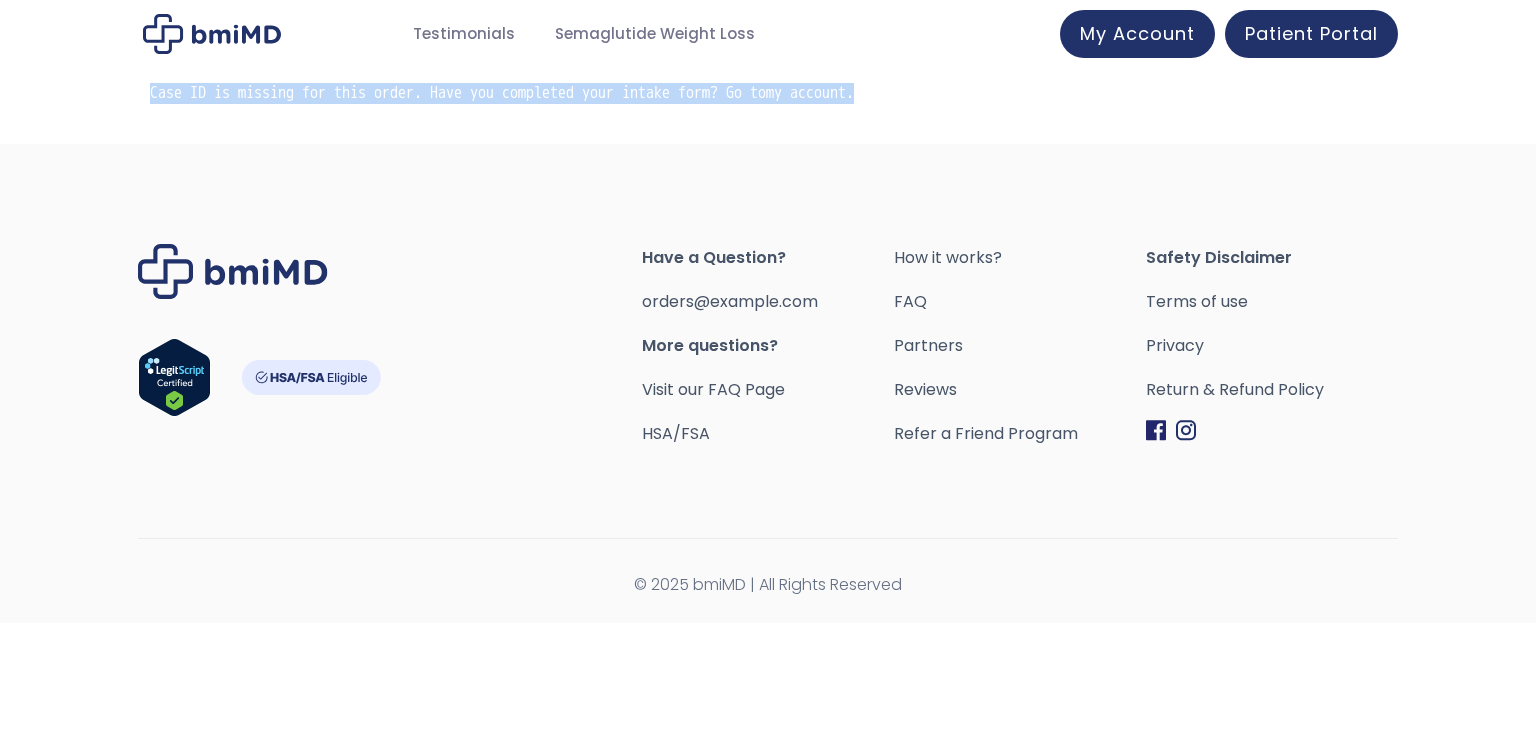 drag, startPoint x: 147, startPoint y: 87, endPoint x: 940, endPoint y: 77, distance: 793.06305 